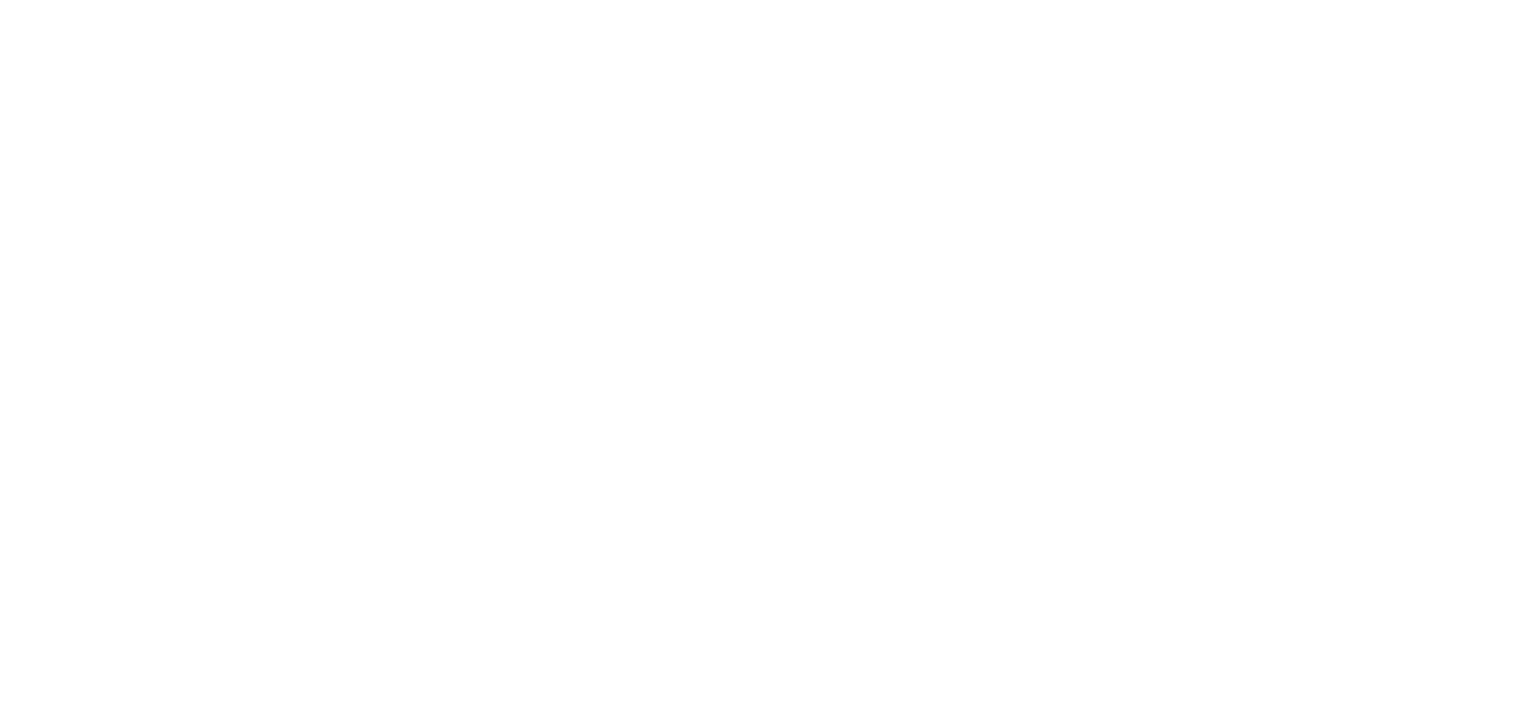 scroll, scrollTop: 0, scrollLeft: 0, axis: both 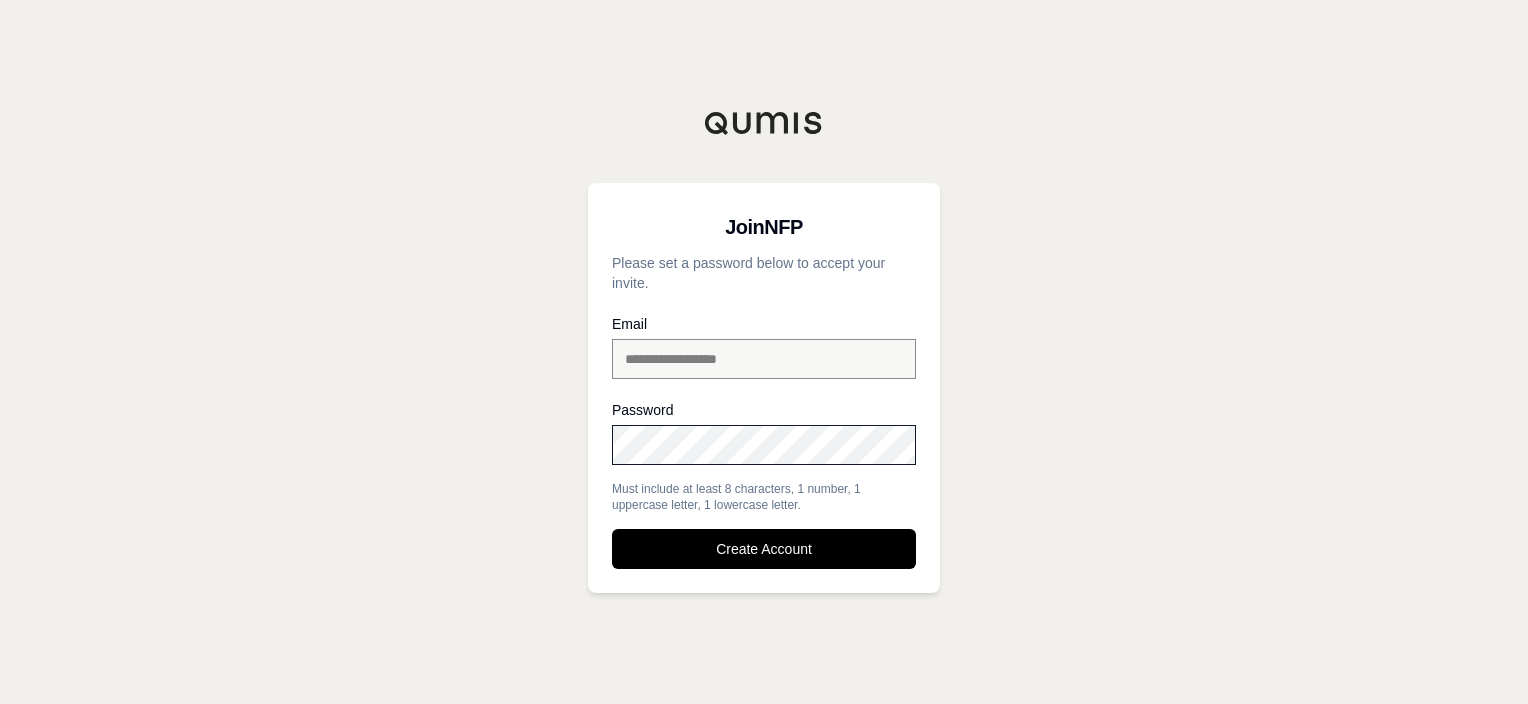 click at bounding box center (612, 473) 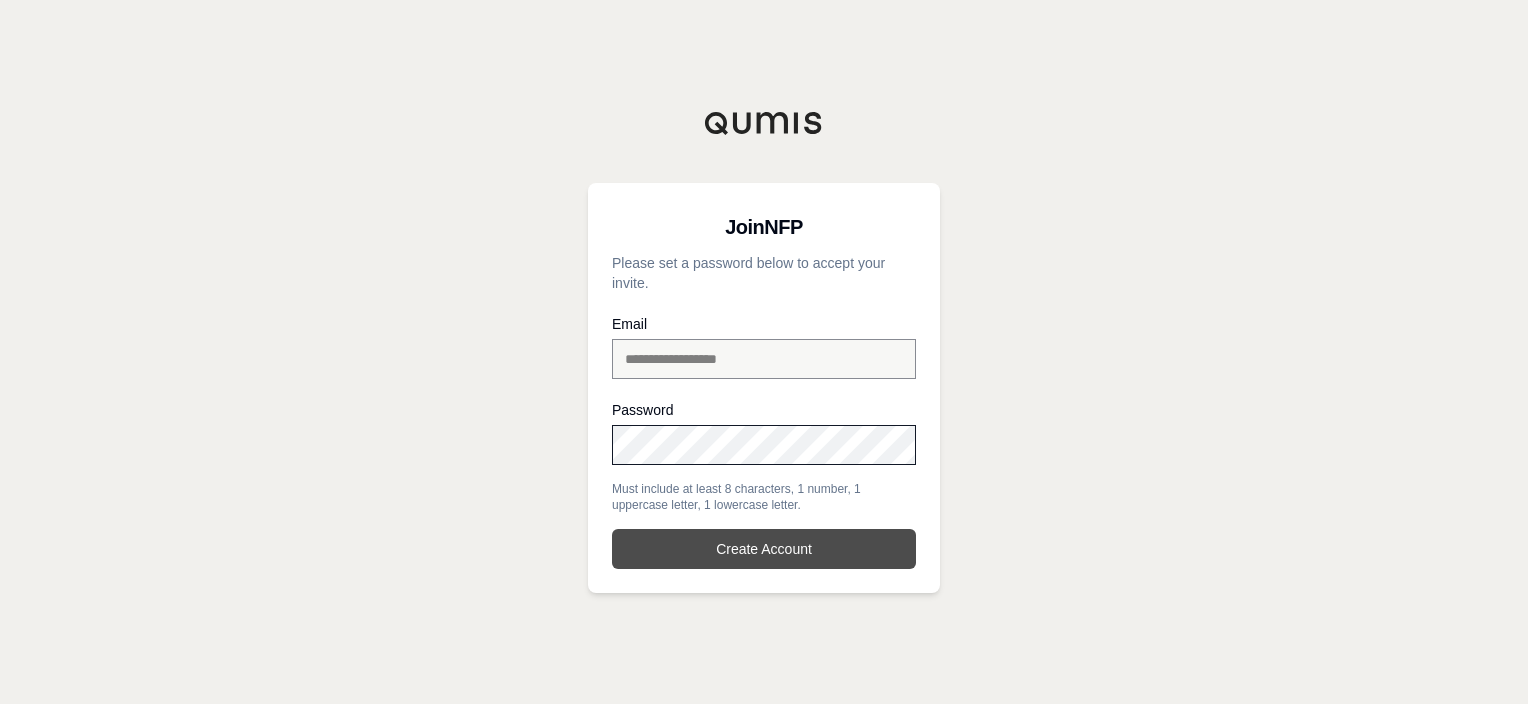 click on "Create Account" at bounding box center (764, 549) 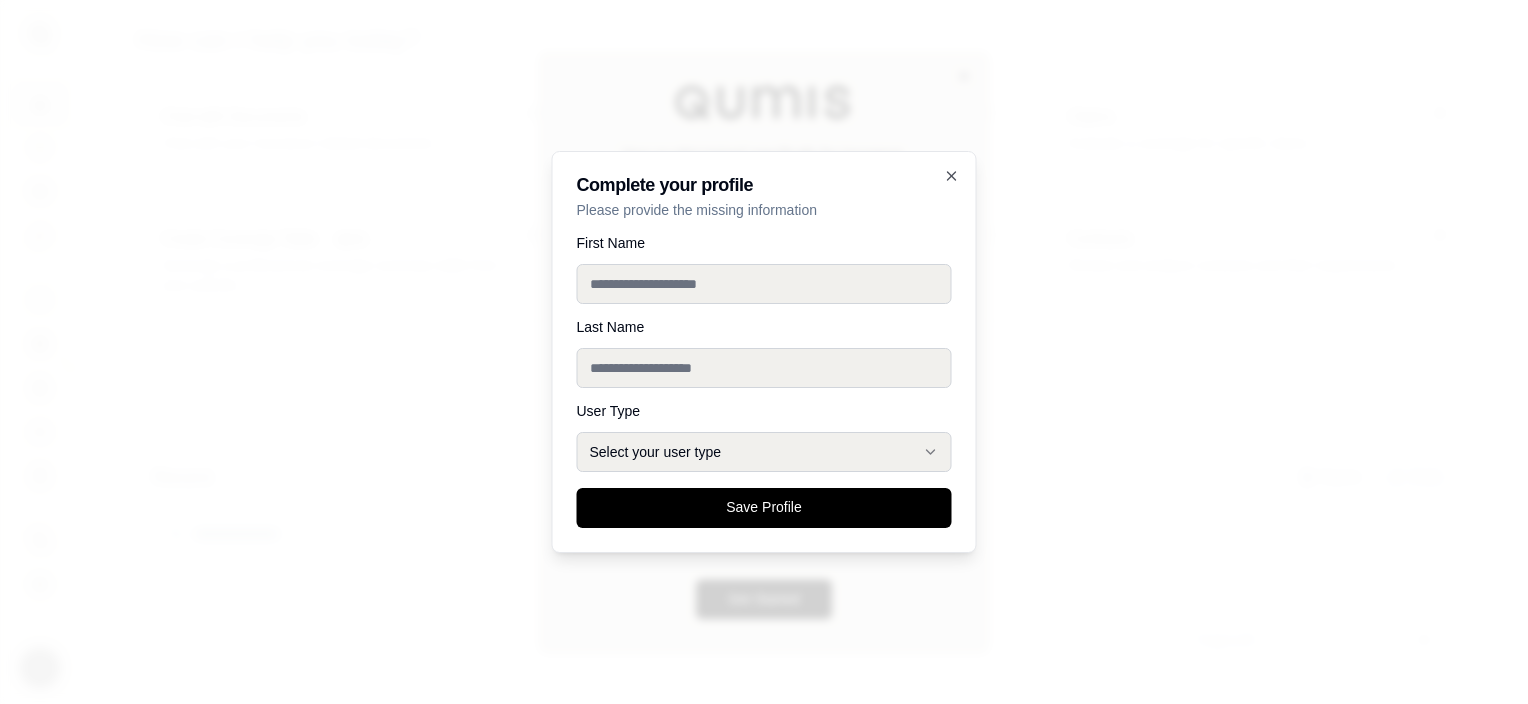click on "First Name" at bounding box center [764, 284] 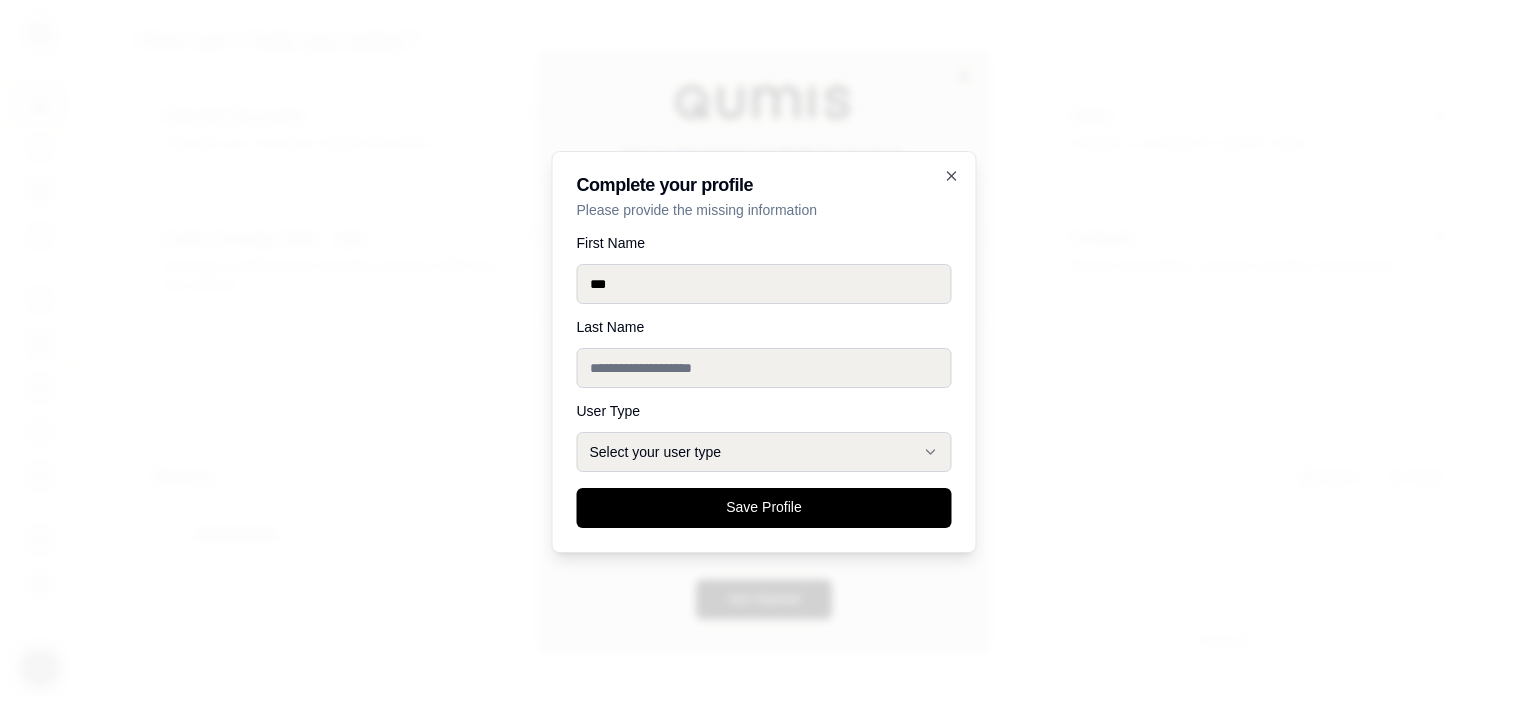 click on "Last Name" at bounding box center (764, 368) 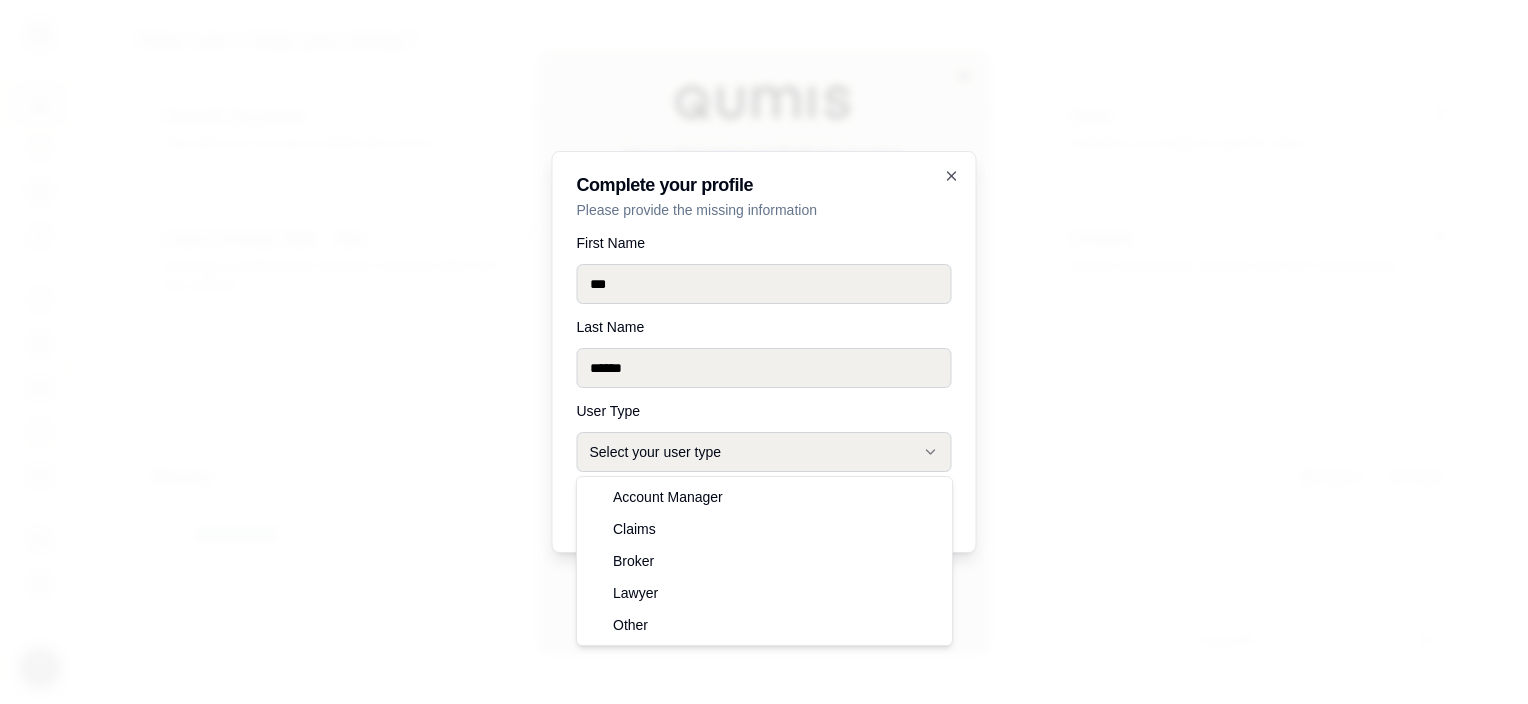click on "Select your user type" at bounding box center [764, 452] 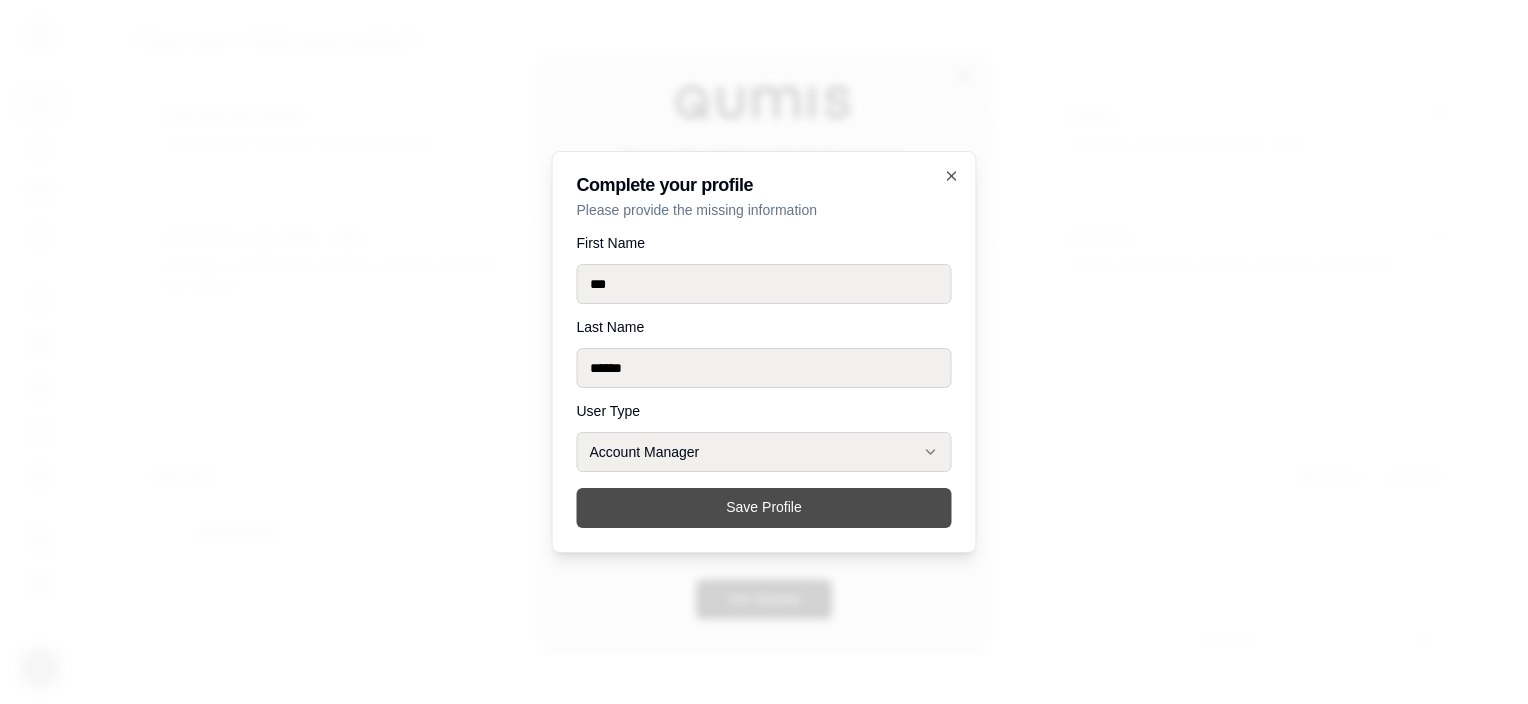 click on "Save Profile" at bounding box center [764, 508] 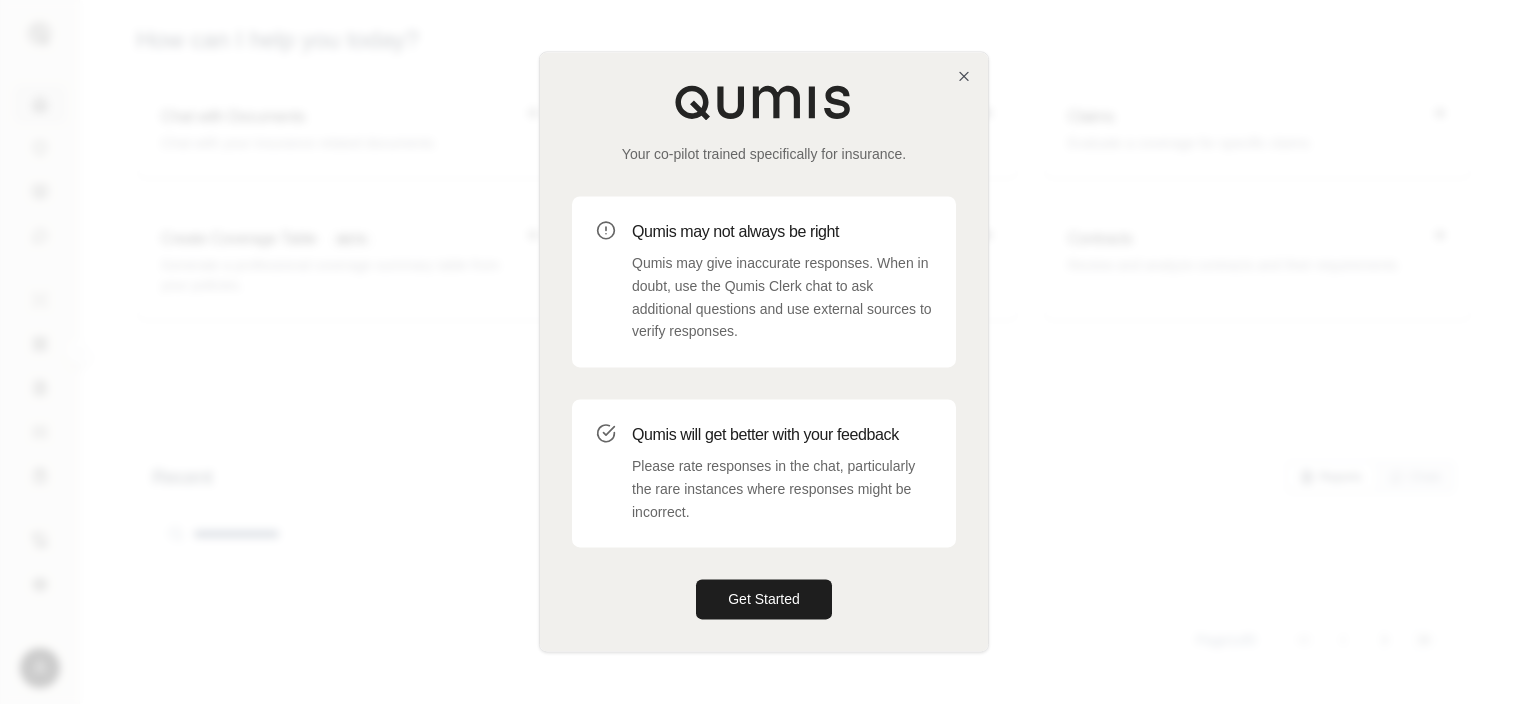click at bounding box center (764, 352) 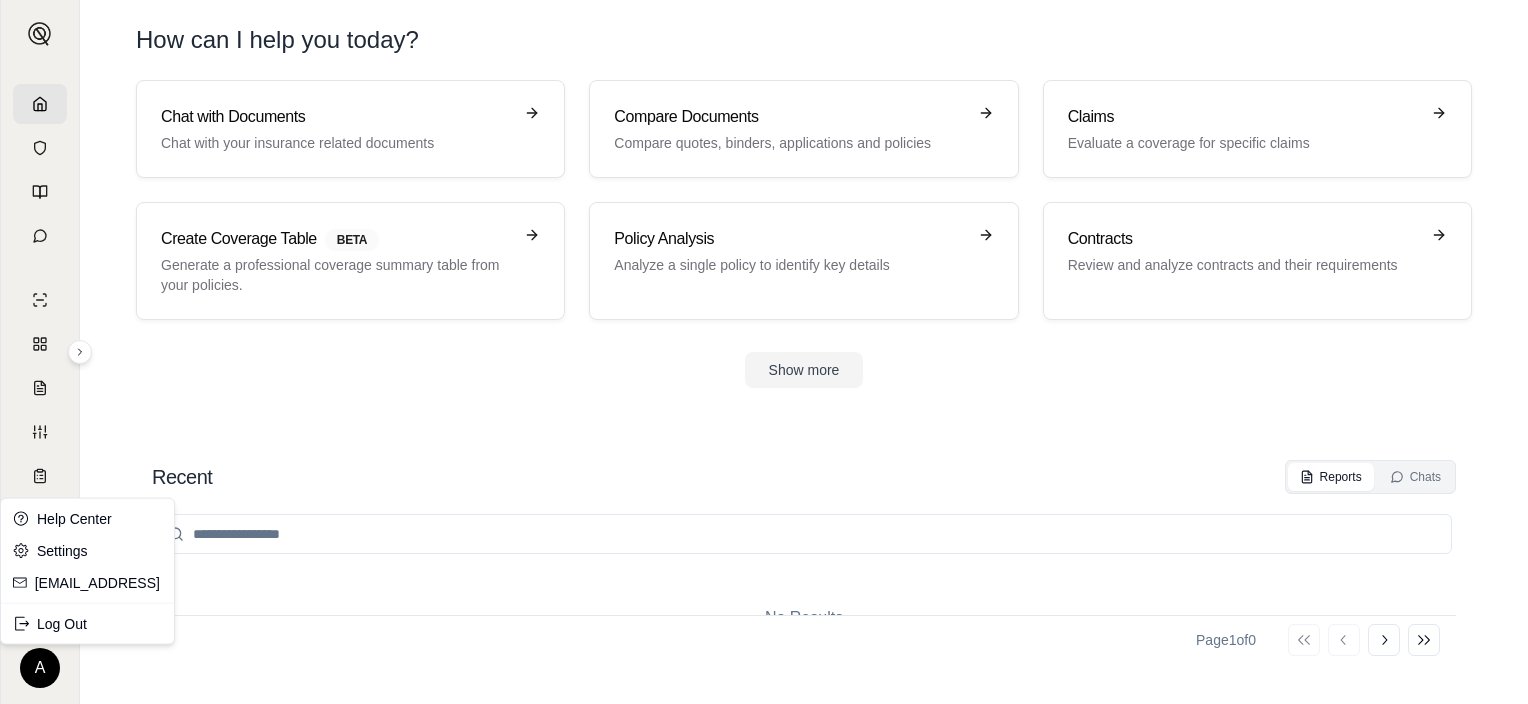 click on "A How can I help you [DATE]? Chat with Documents Chat with your insurance related documents Compare Documents Compare quotes, binders, applications and policies Claims Evaluate a coverage for specific claims Create Coverage Table BETA Generate a professional coverage summary table from your policies. Policy Analysis Analyze a single policy to identify key details Contracts Review and analyze contracts and their requirements Show more Recent Reports Chats No Results Page  1  of  0 Go to first page Go to previous page Go to next page Go to last page
Help Center Settings [EMAIL_ADDRESS] Log Out" at bounding box center (764, 352) 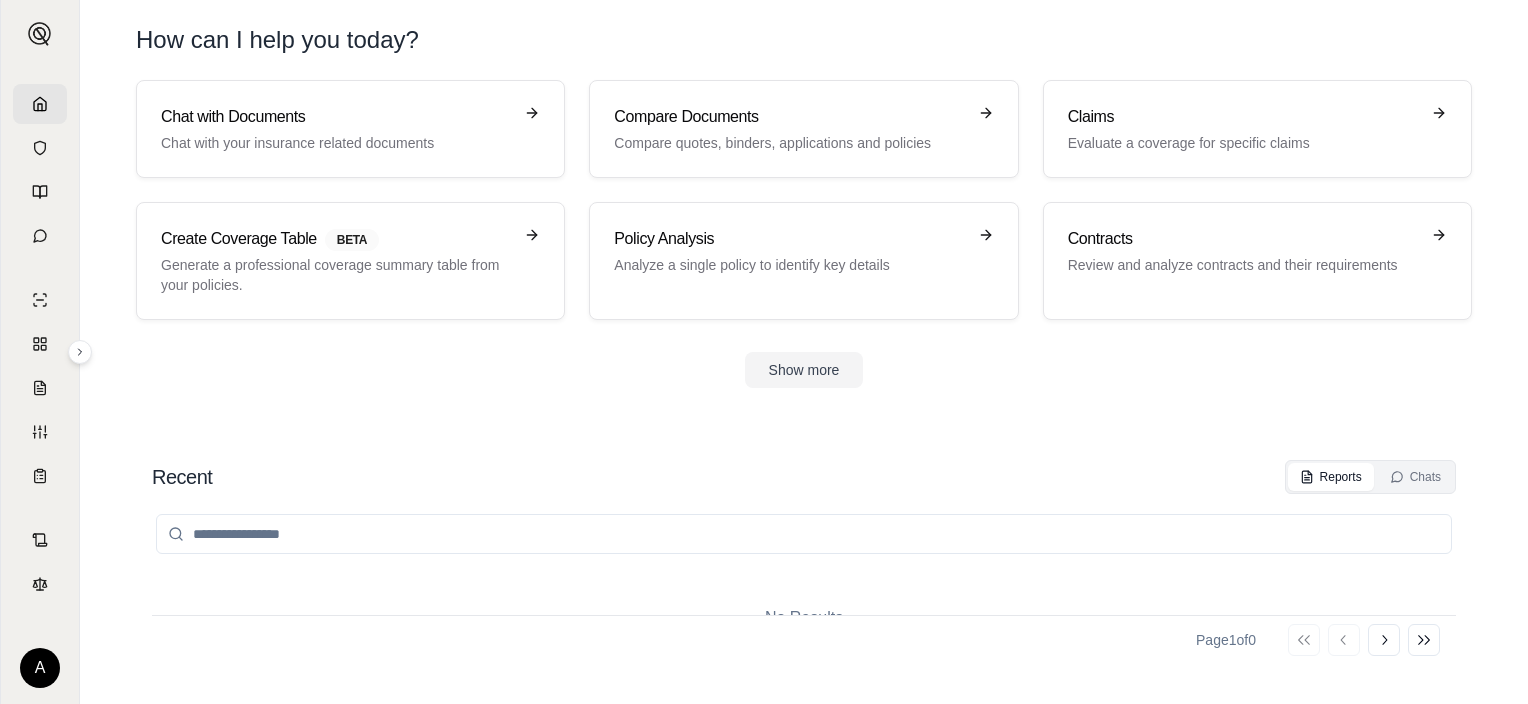 click on "A How can I help you today? Chat with Documents Chat with your insurance related documents Compare Documents Compare quotes, binders, applications and policies Claims Evaluate a coverage for specific claims Create Coverage Table BETA Generate a professional coverage summary table from your policies. Policy Analysis Analyze a single policy to identify key details Contracts Review and analyze contracts and their requirements Show more Recent Reports Chats No Results Page  1  of  0 Go to first page Go to previous page Go to next page Go to last page" at bounding box center [764, 352] 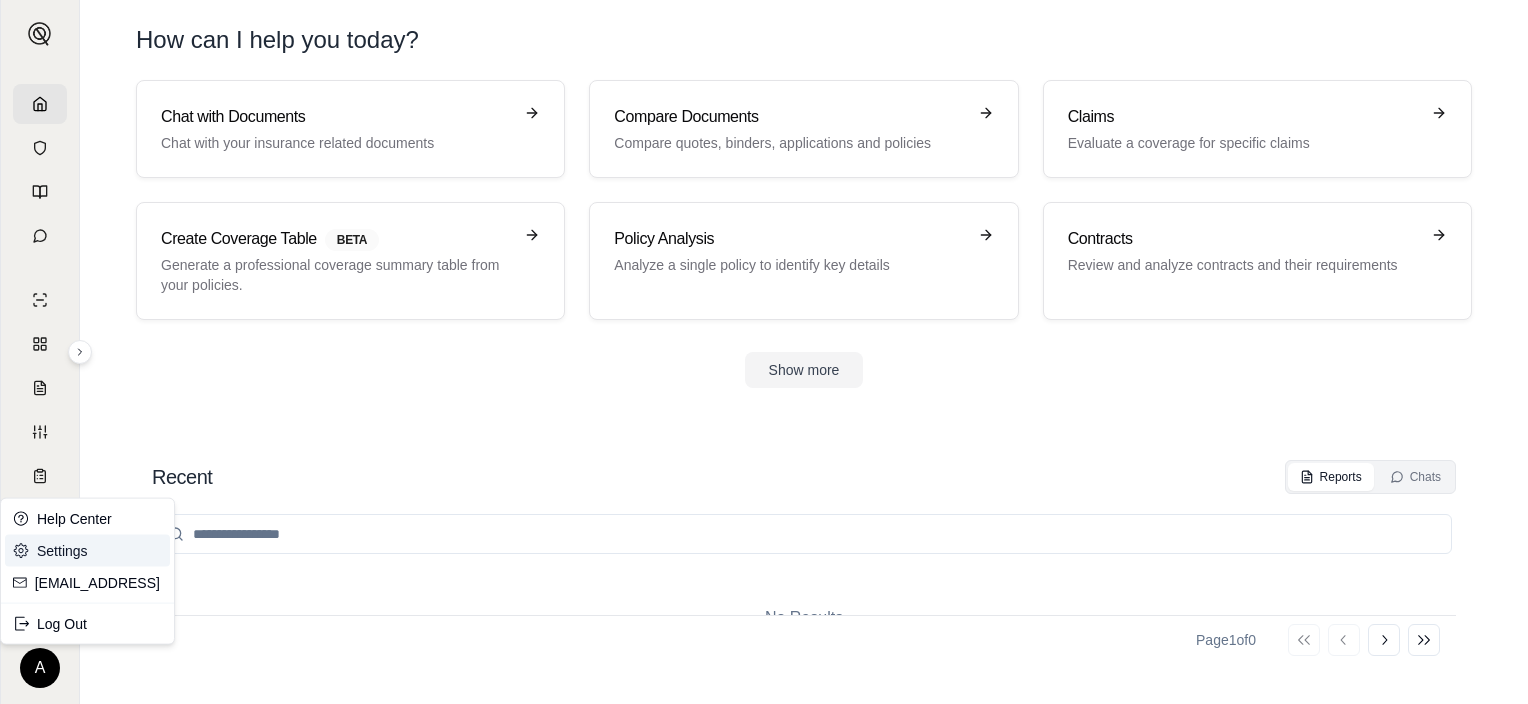 click on "Settings" at bounding box center (87, 551) 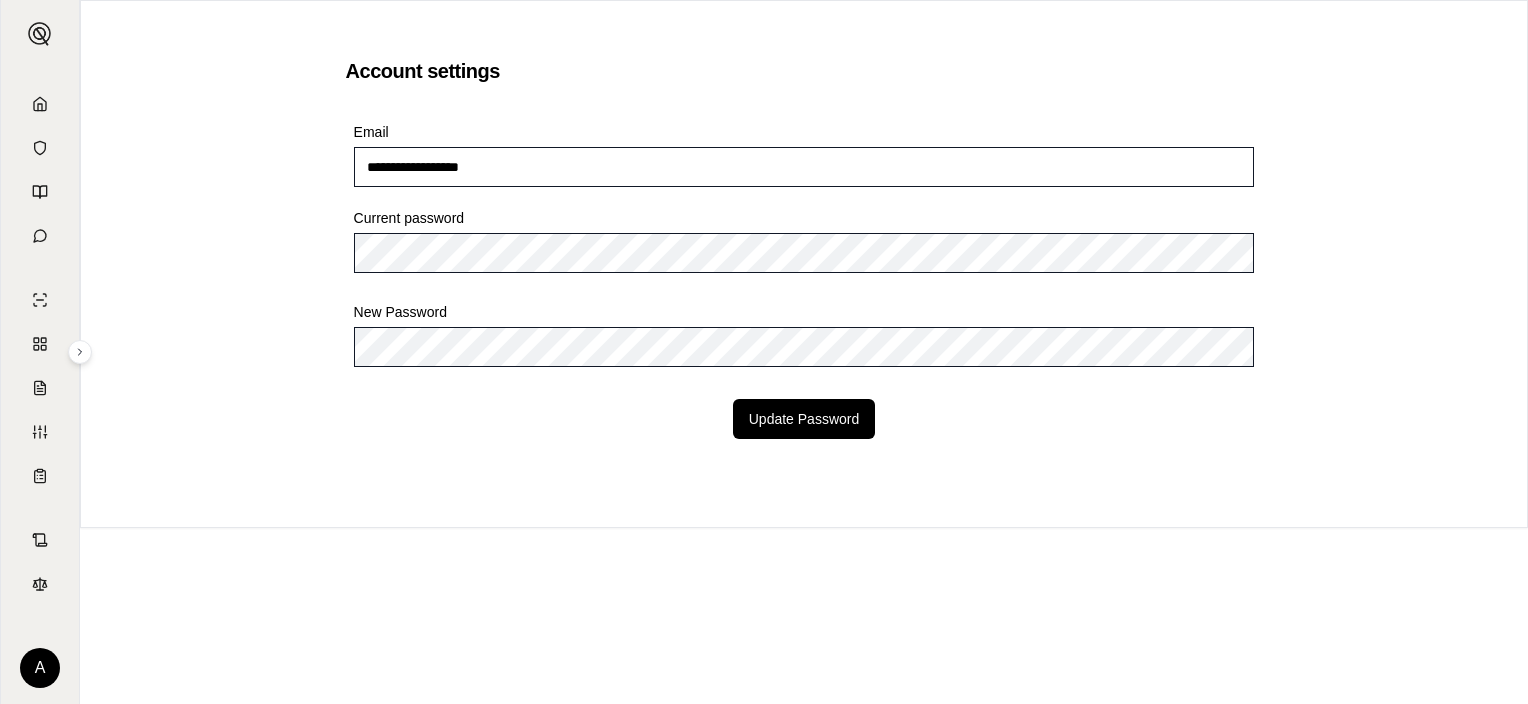 drag, startPoint x: 520, startPoint y: 166, endPoint x: 302, endPoint y: 177, distance: 218.27734 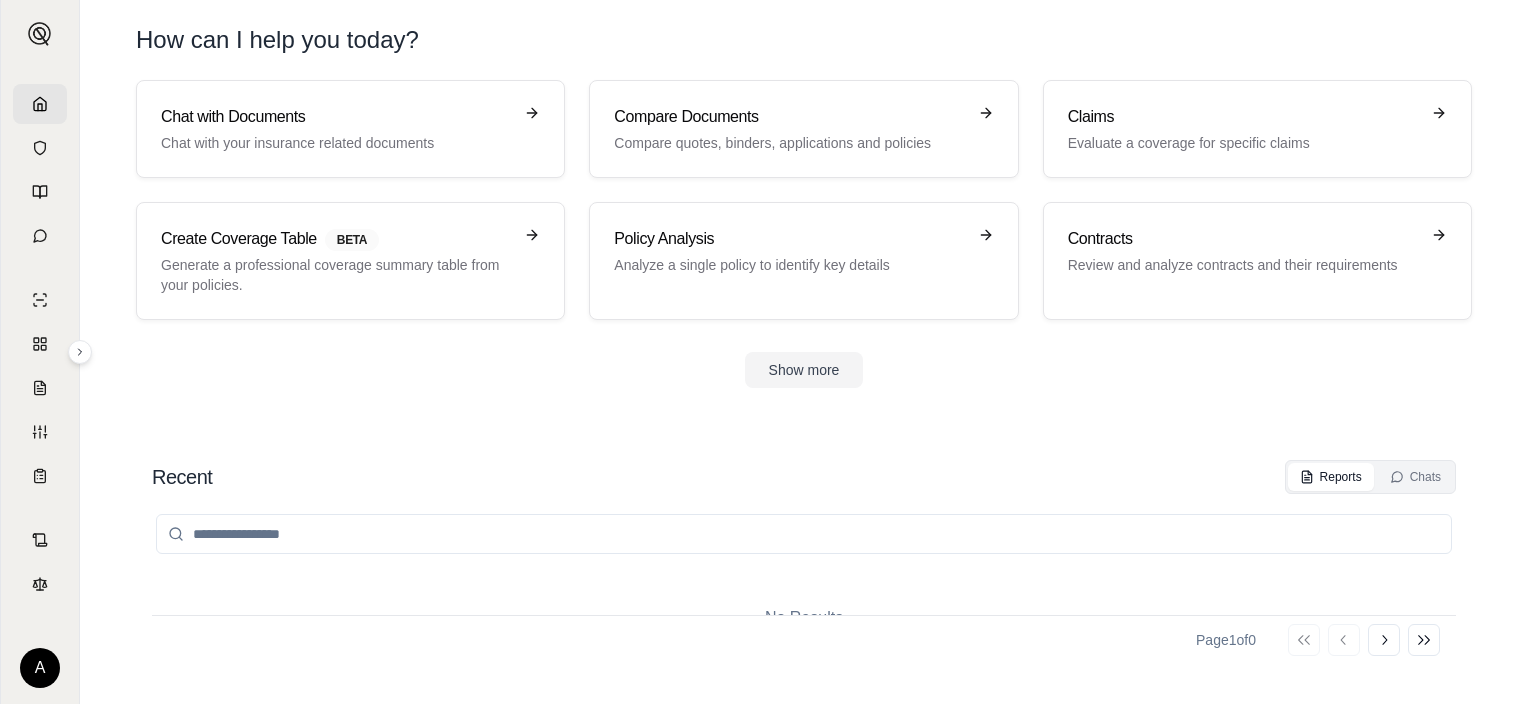 click on "A How can I help you today? Chat with Documents Chat with your insurance related documents Compare Documents Compare quotes, binders, applications and policies Claims Evaluate a coverage for specific claims Create Coverage Table BETA Generate a professional coverage summary table from your policies. Policy Analysis Analyze a single policy to identify key details Contracts Review and analyze contracts and their requirements Show more Recent Reports Chats No Results Page  1  of  0 Go to first page Go to previous page Go to next page Go to last page" at bounding box center (764, 352) 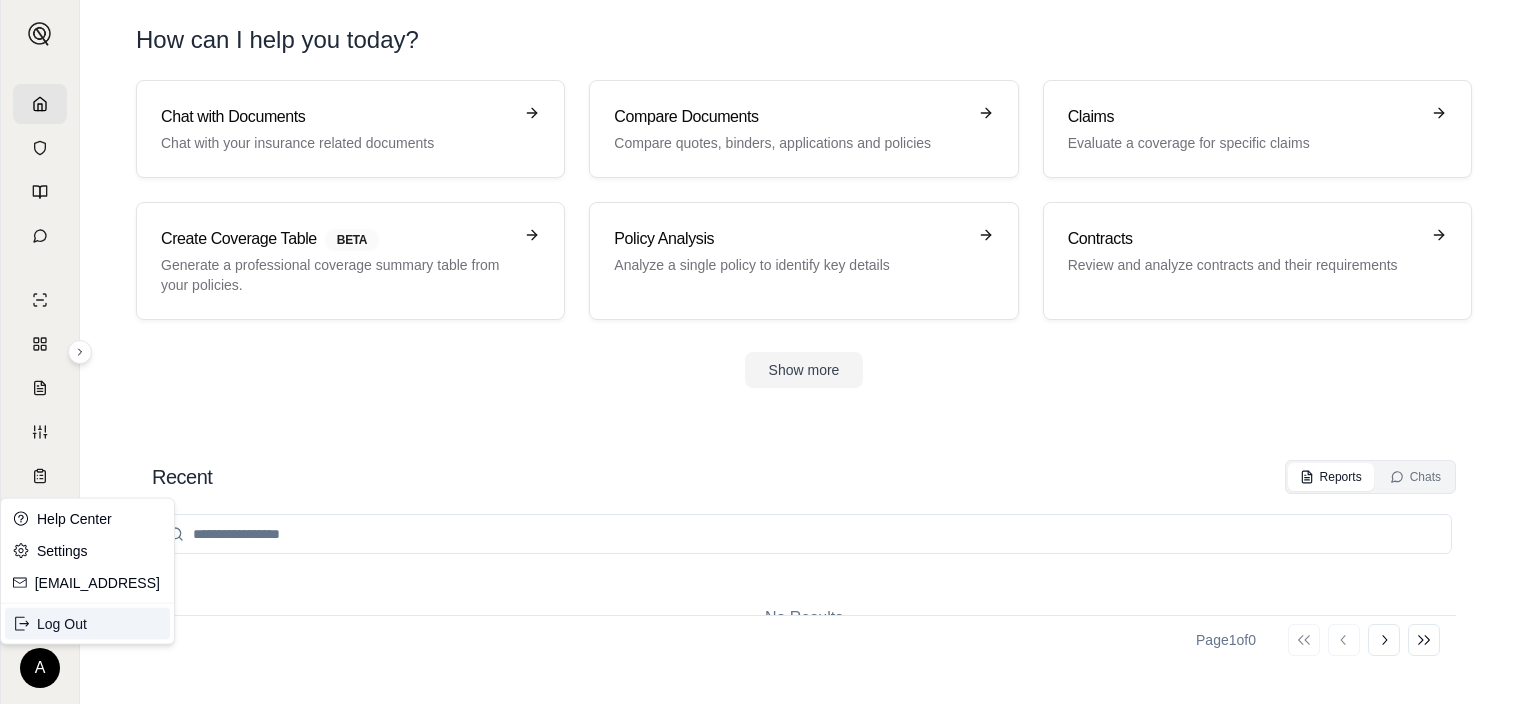 click on "Log Out" at bounding box center (87, 624) 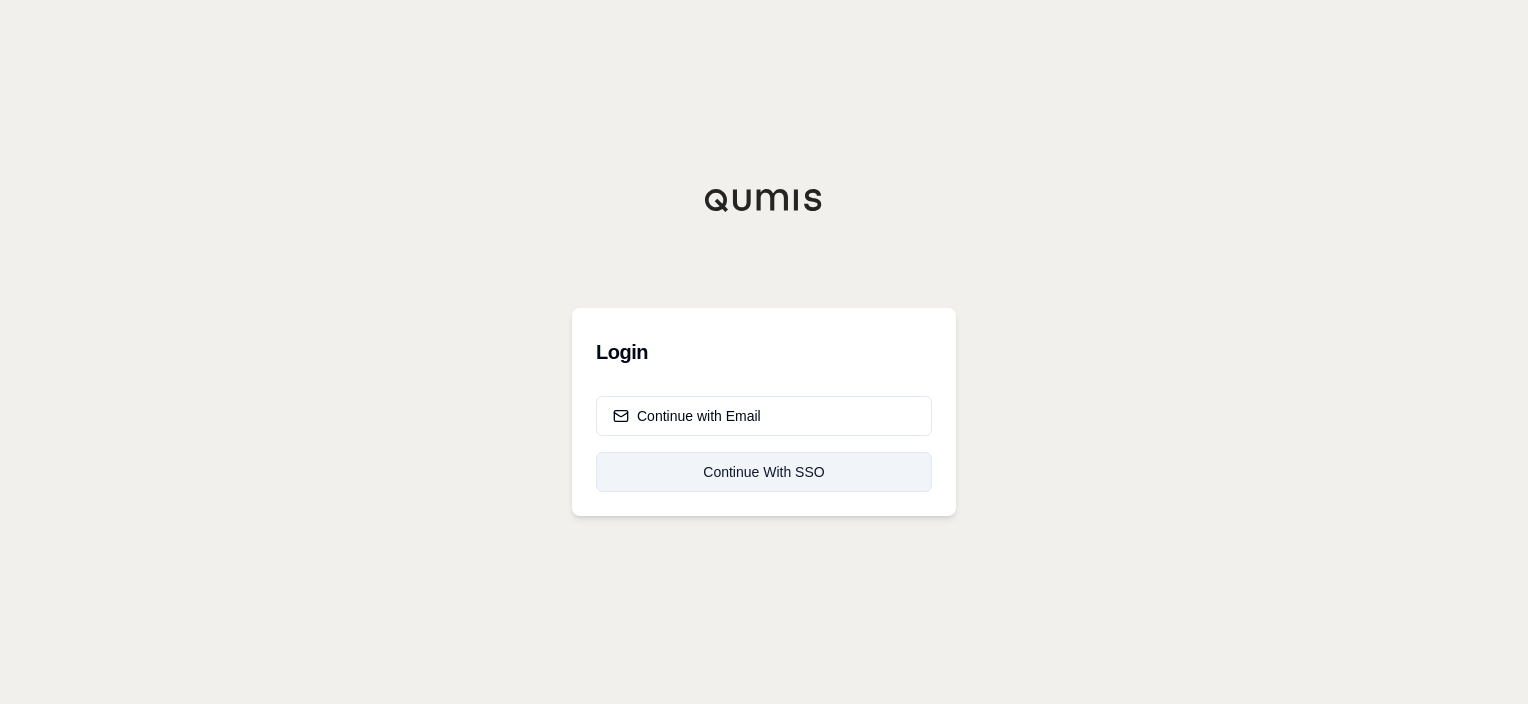 click on "Continue With SSO" at bounding box center [764, 472] 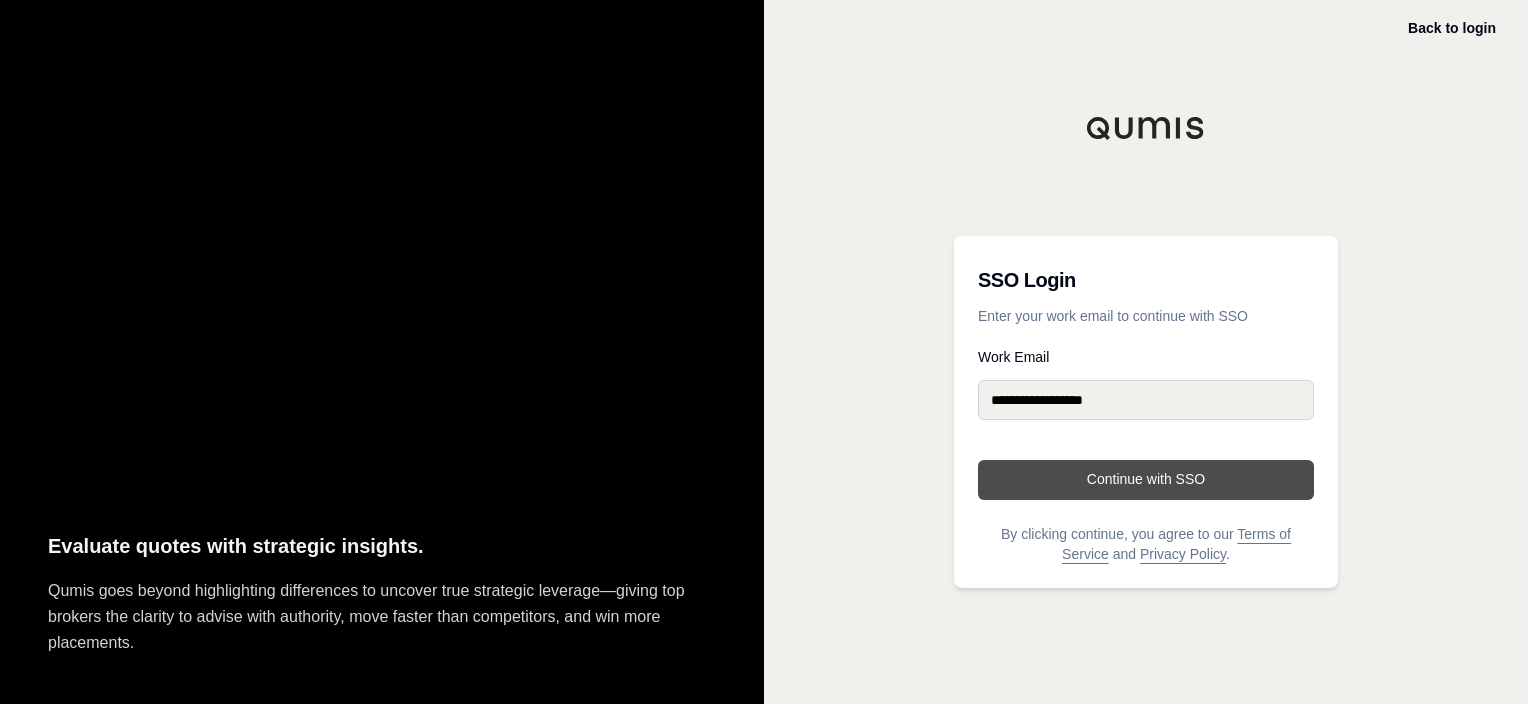 click on "Continue with SSO" at bounding box center [1146, 480] 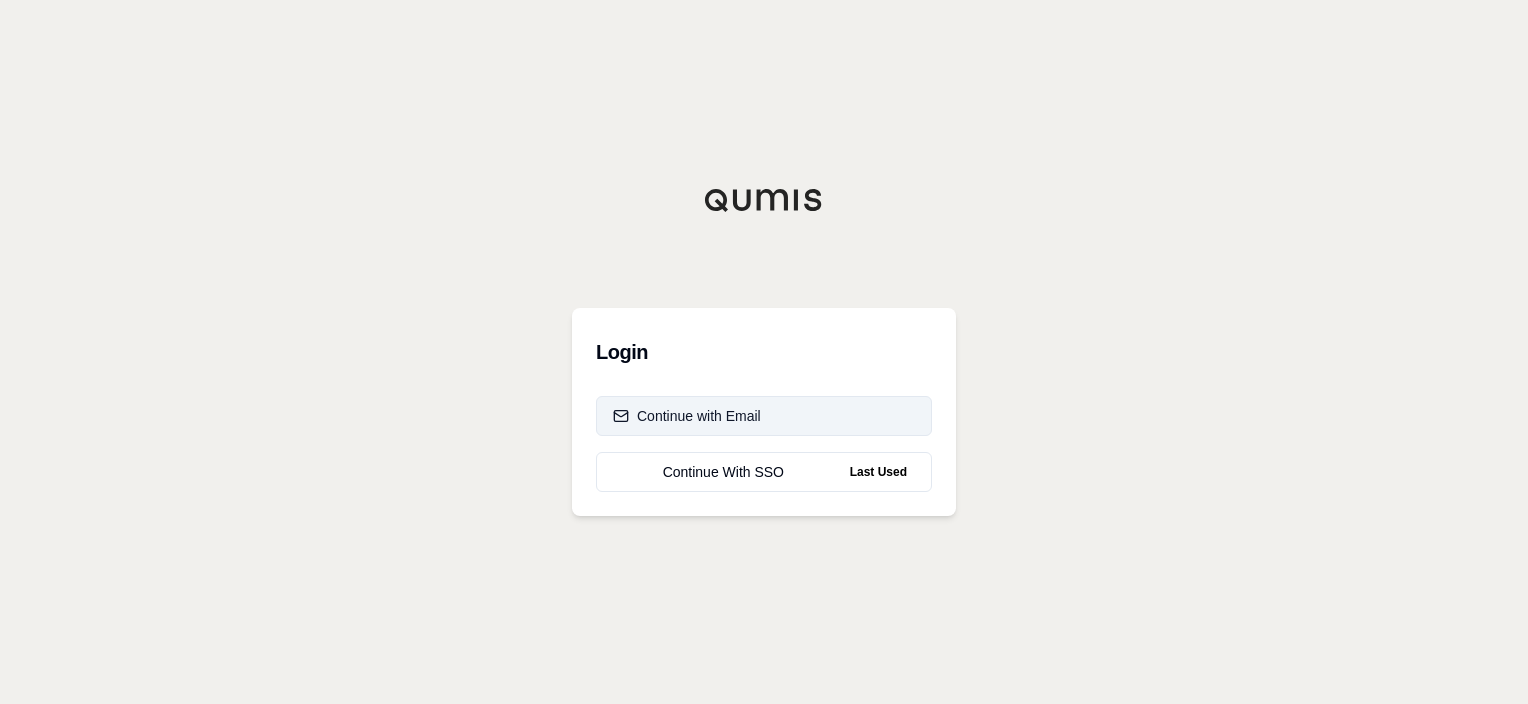 click on "Continue with Email" at bounding box center [764, 416] 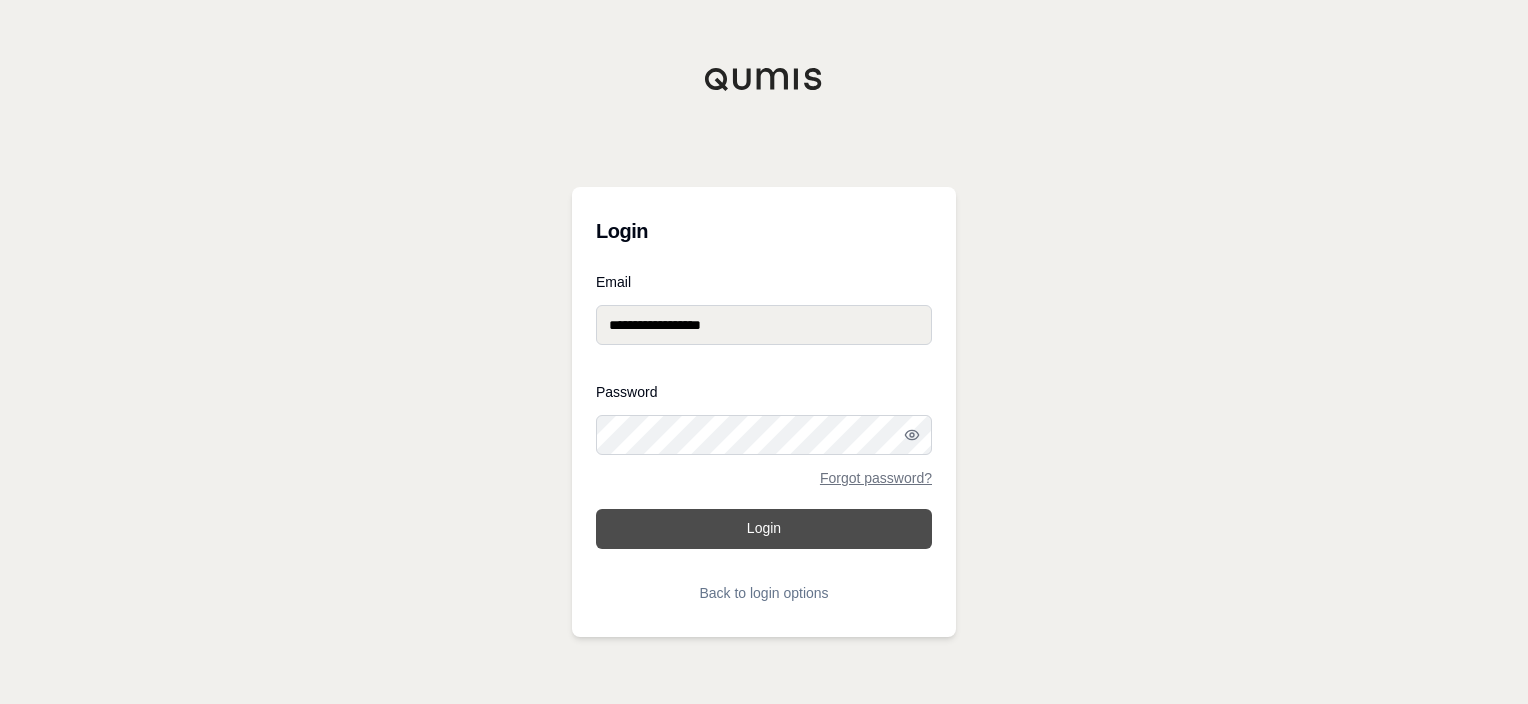 click on "Login" at bounding box center (764, 529) 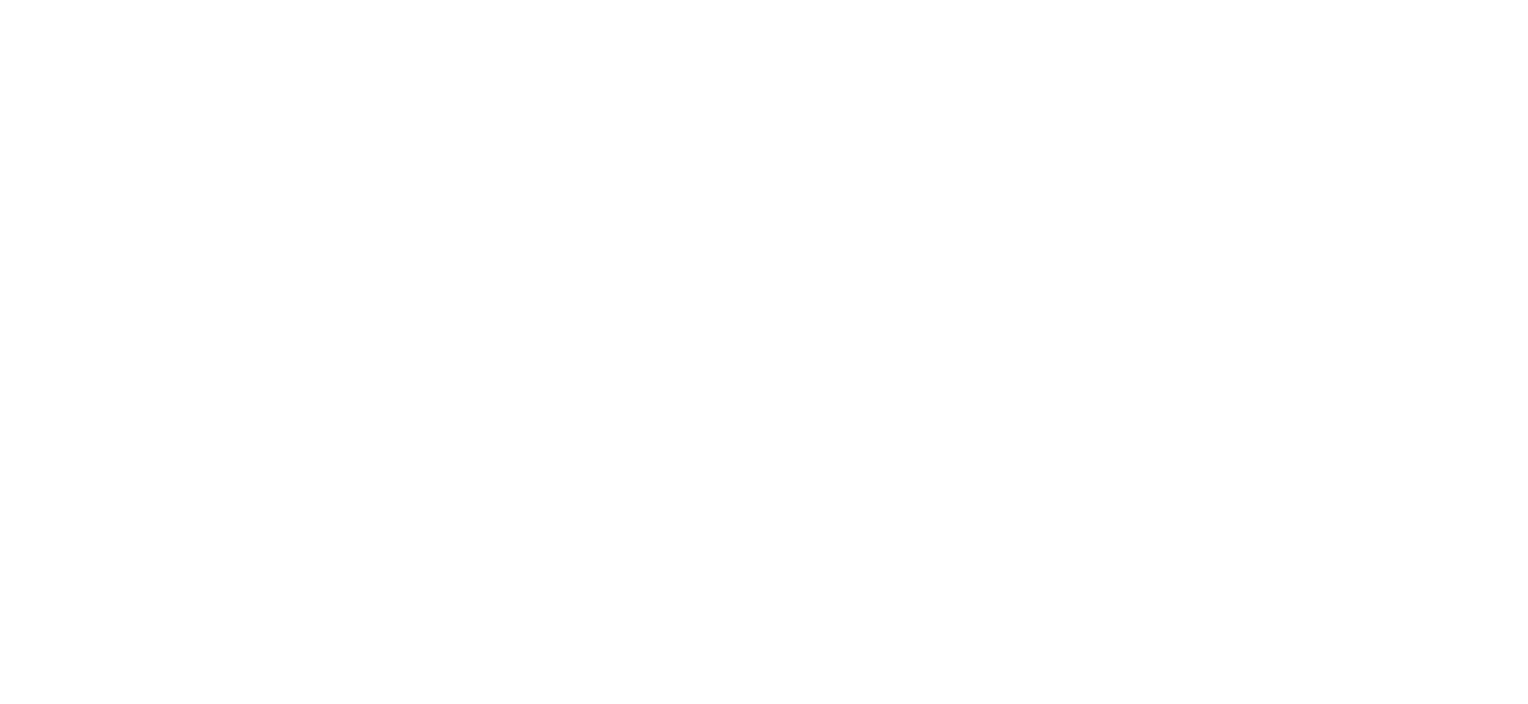 scroll, scrollTop: 0, scrollLeft: 0, axis: both 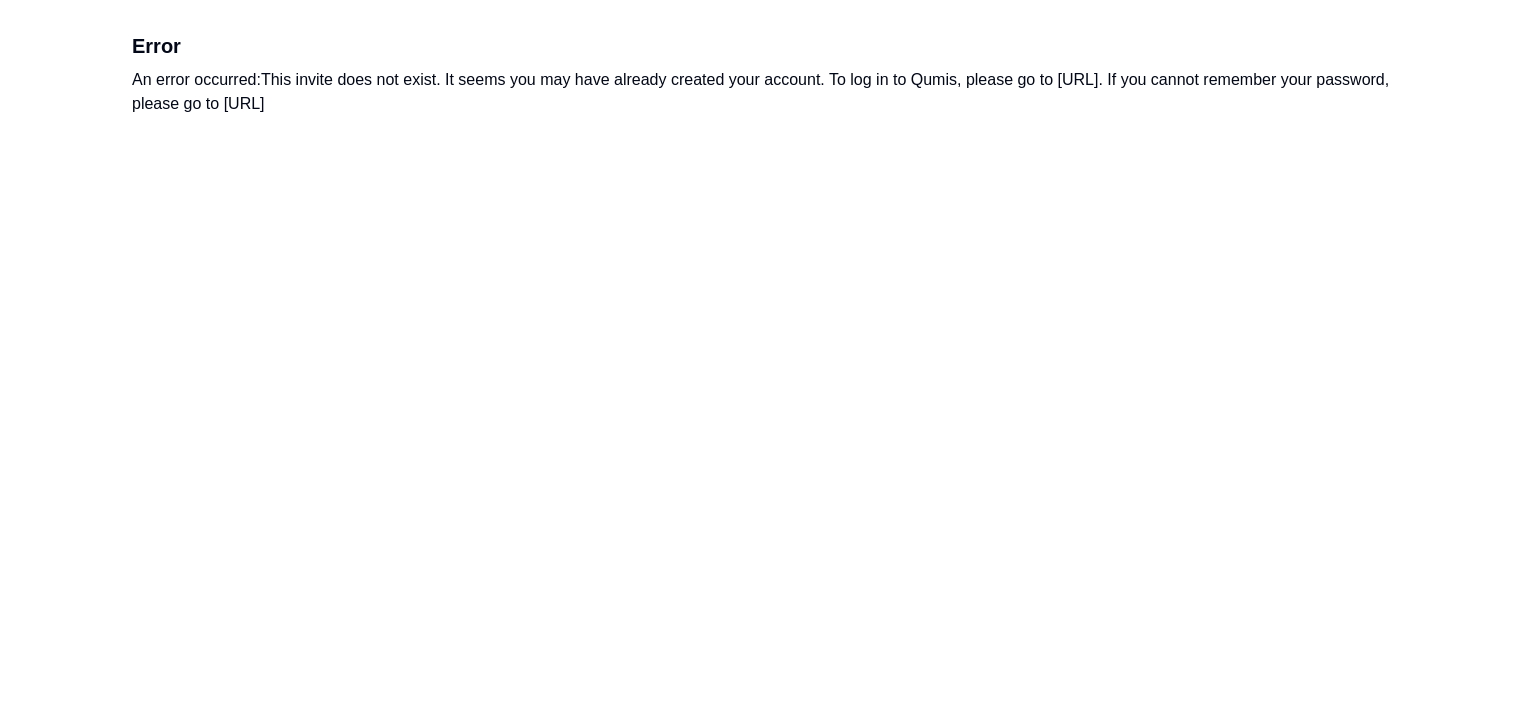 click on "An error occurred:  This invite does not exist. It seems you may have already created your account. To log in to Qumis, please go to https://app.qumis.ai/log_in. If you cannot remember your password, please go to https://app.qumis.ai/forgot_password" at bounding box center (764, 92) 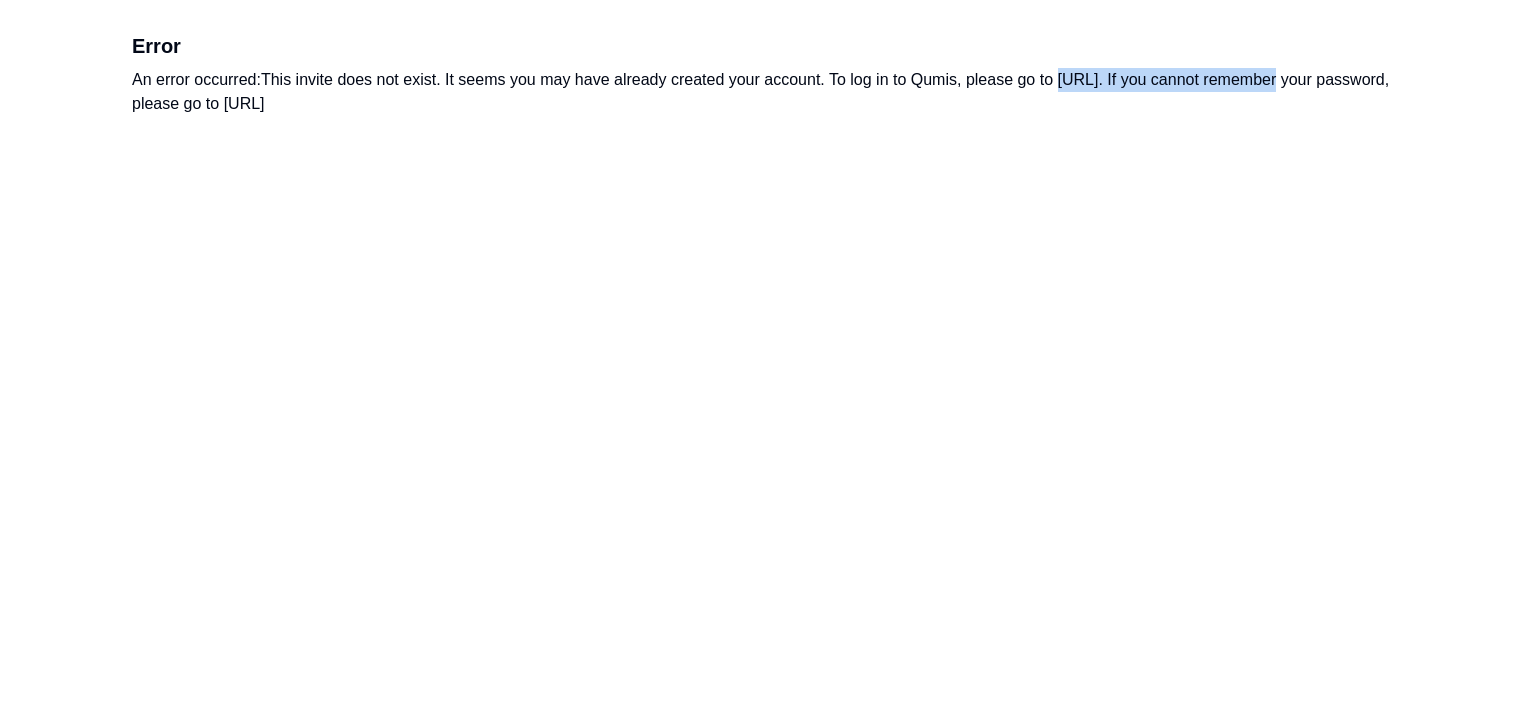 drag, startPoint x: 1062, startPoint y: 70, endPoint x: 1256, endPoint y: 71, distance: 194.00258 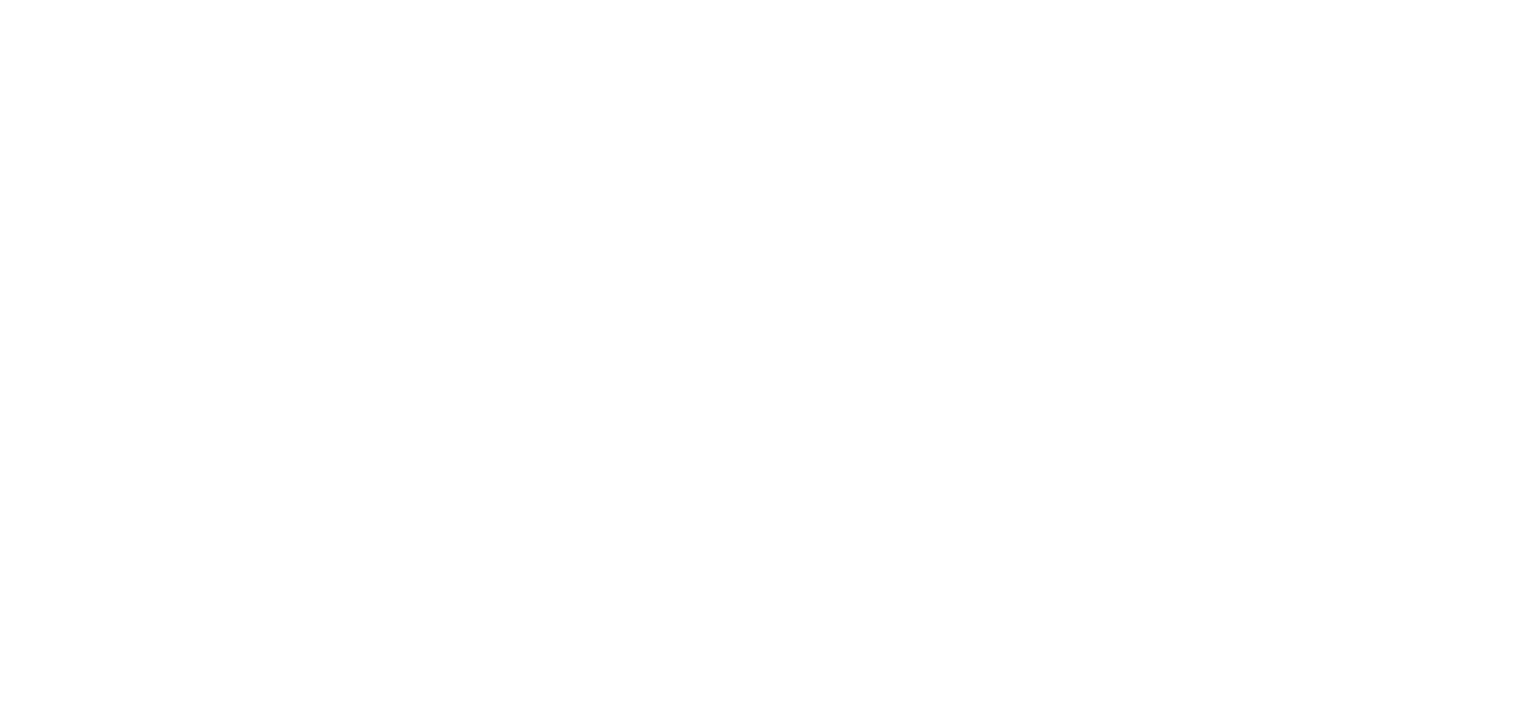 scroll, scrollTop: 0, scrollLeft: 0, axis: both 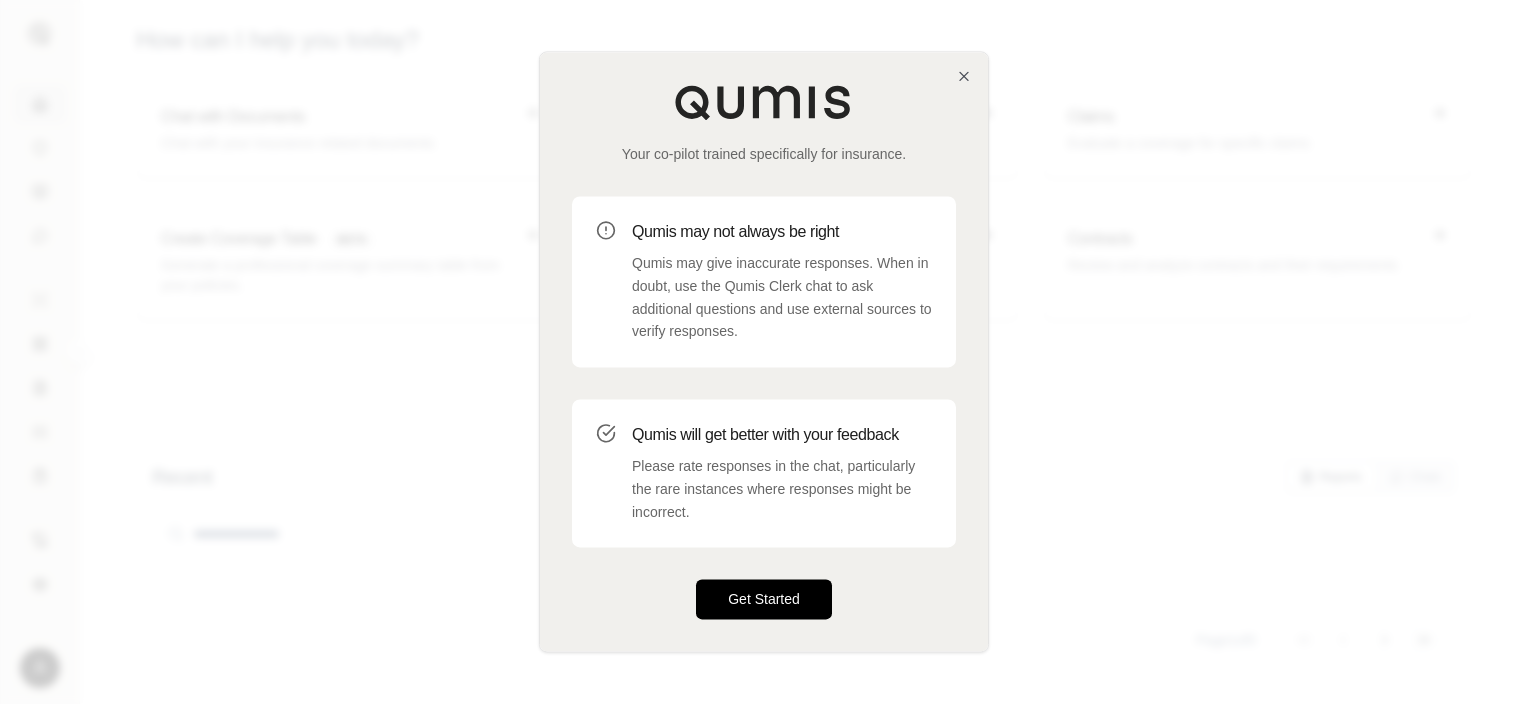 click on "Get Started" at bounding box center (764, 600) 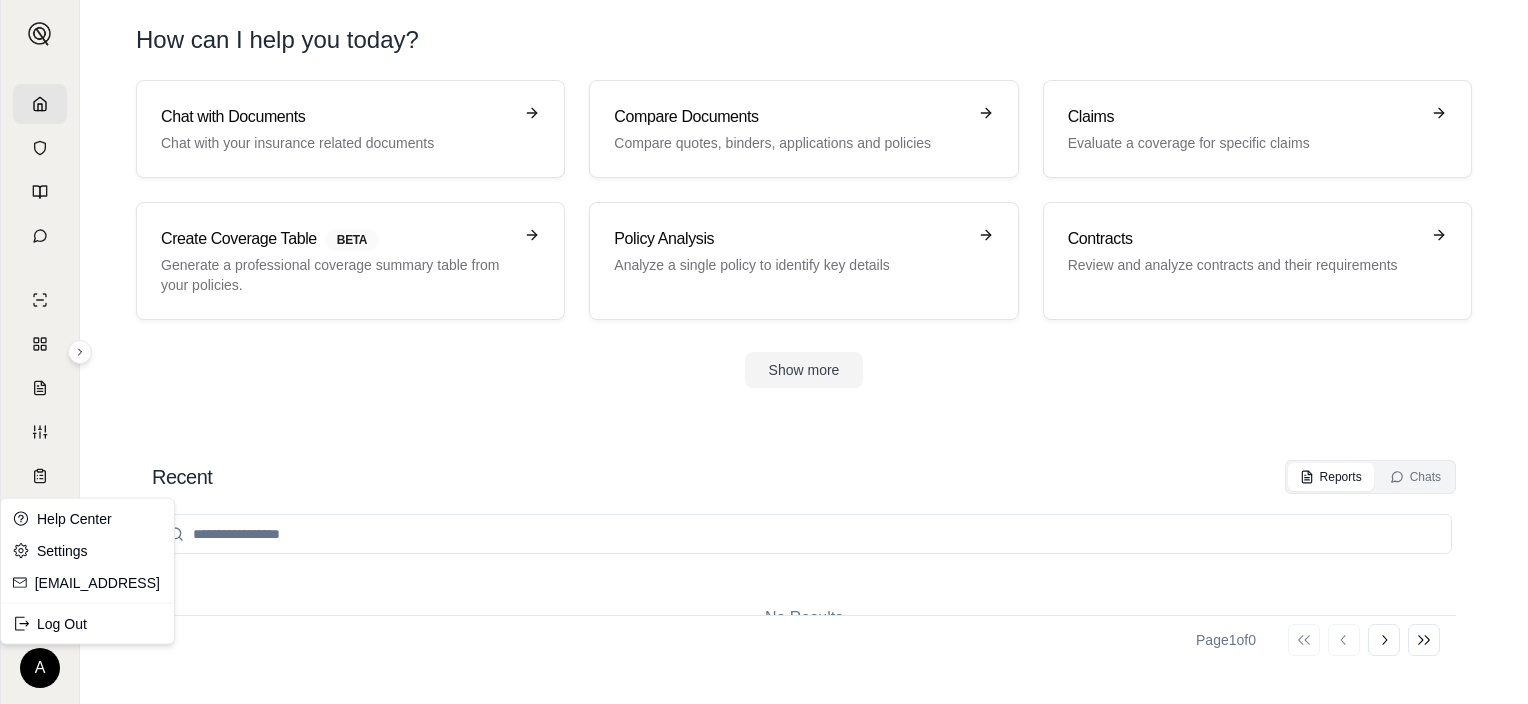 click on "A How can I help you [DATE]? Chat with Documents Chat with your insurance related documents Compare Documents Compare quotes, binders, applications and policies Claims Evaluate a coverage for specific claims Create Coverage Table BETA Generate a professional coverage summary table from your policies. Policy Analysis Analyze a single policy to identify key details Contracts Review and analyze contracts and their requirements Show more Recent Reports Chats No Results Page  1  of  0 Go to first page Go to previous page Go to next page Go to last page
Help Center Settings [EMAIL_ADDRESS] Log Out" at bounding box center [764, 352] 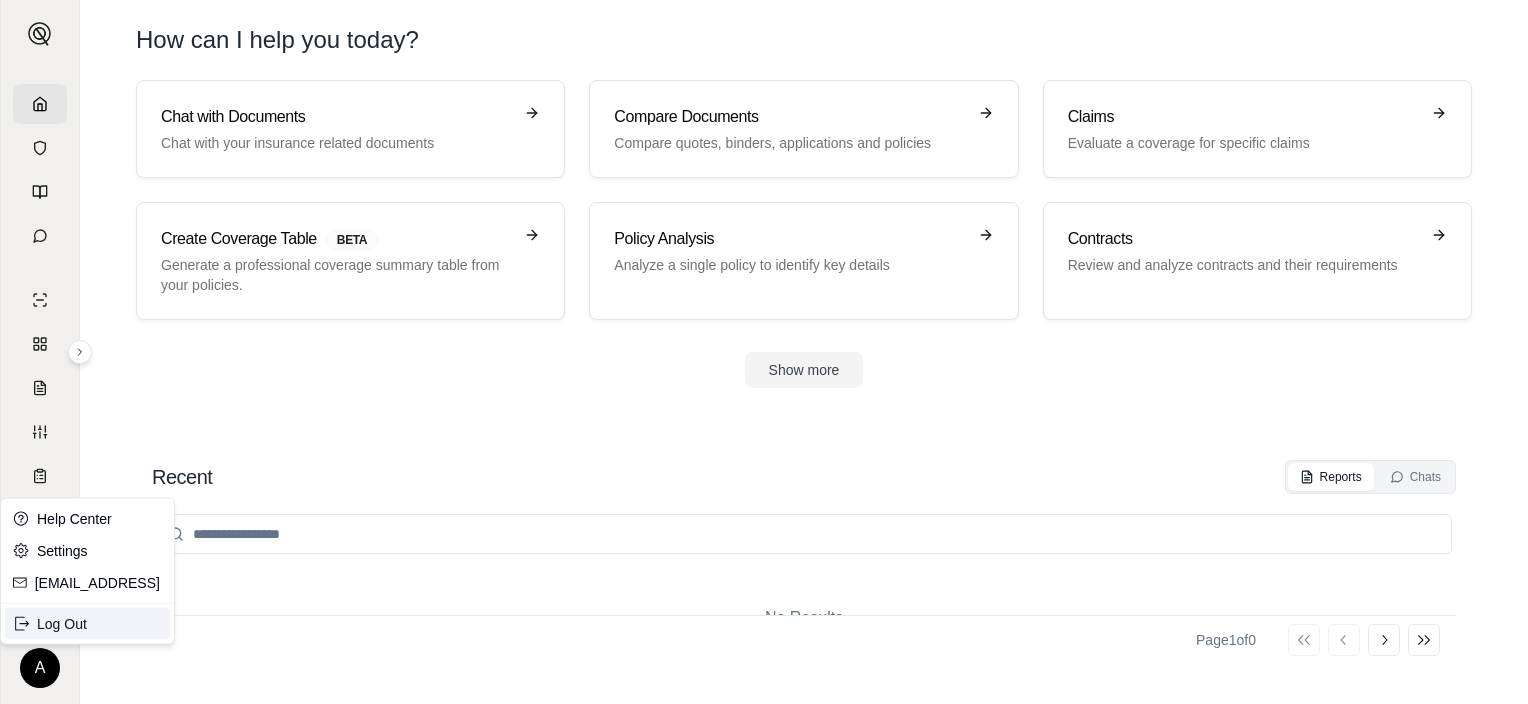 click on "Log Out" at bounding box center (87, 624) 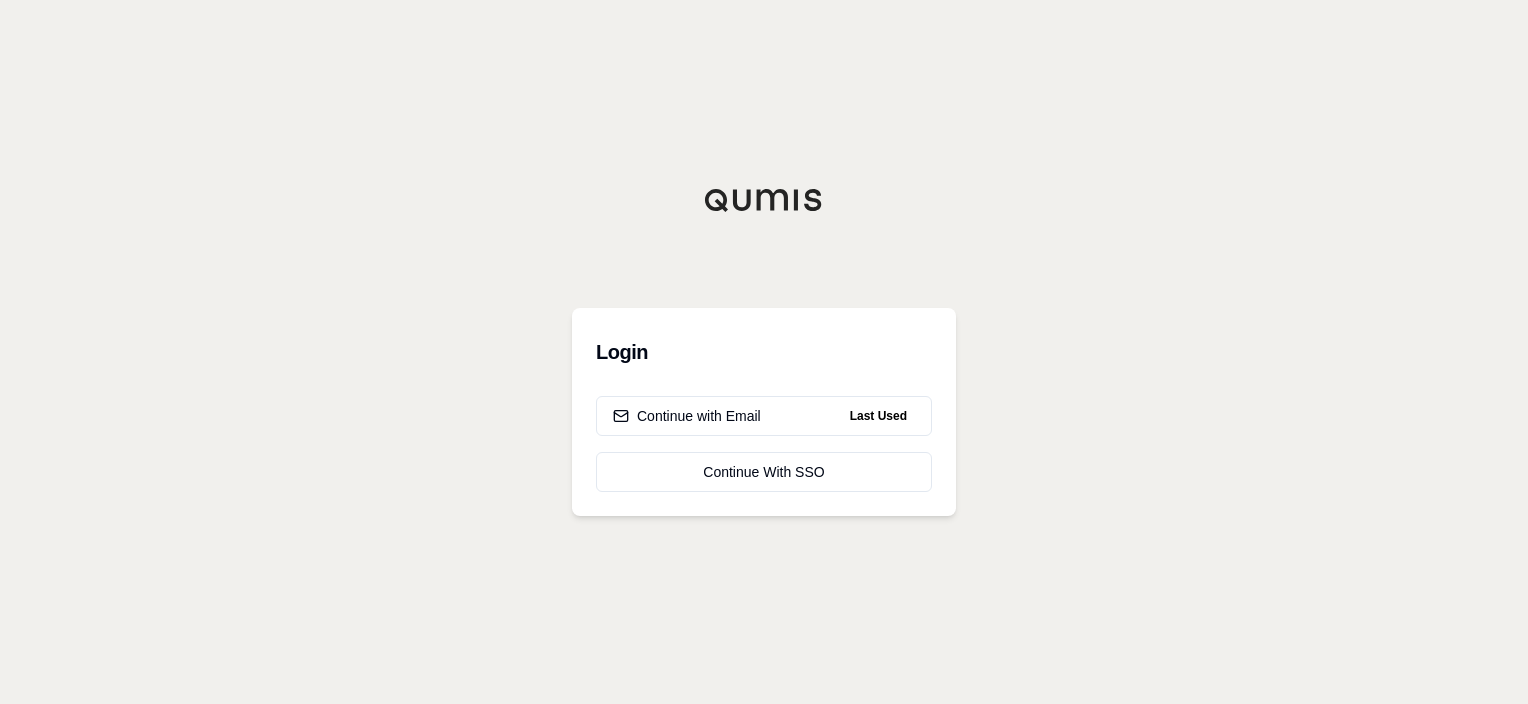 click on "Login Continue with Email Last Used Continue With SSO" at bounding box center (764, 352) 